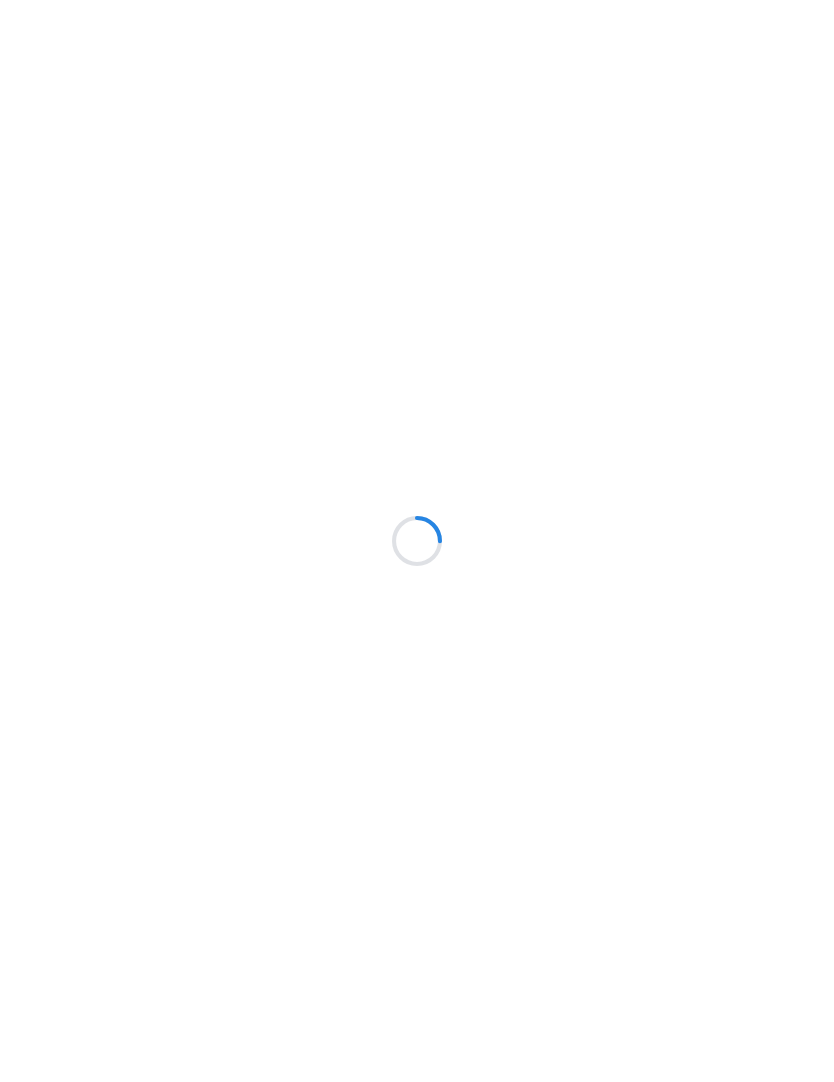 scroll, scrollTop: 0, scrollLeft: 0, axis: both 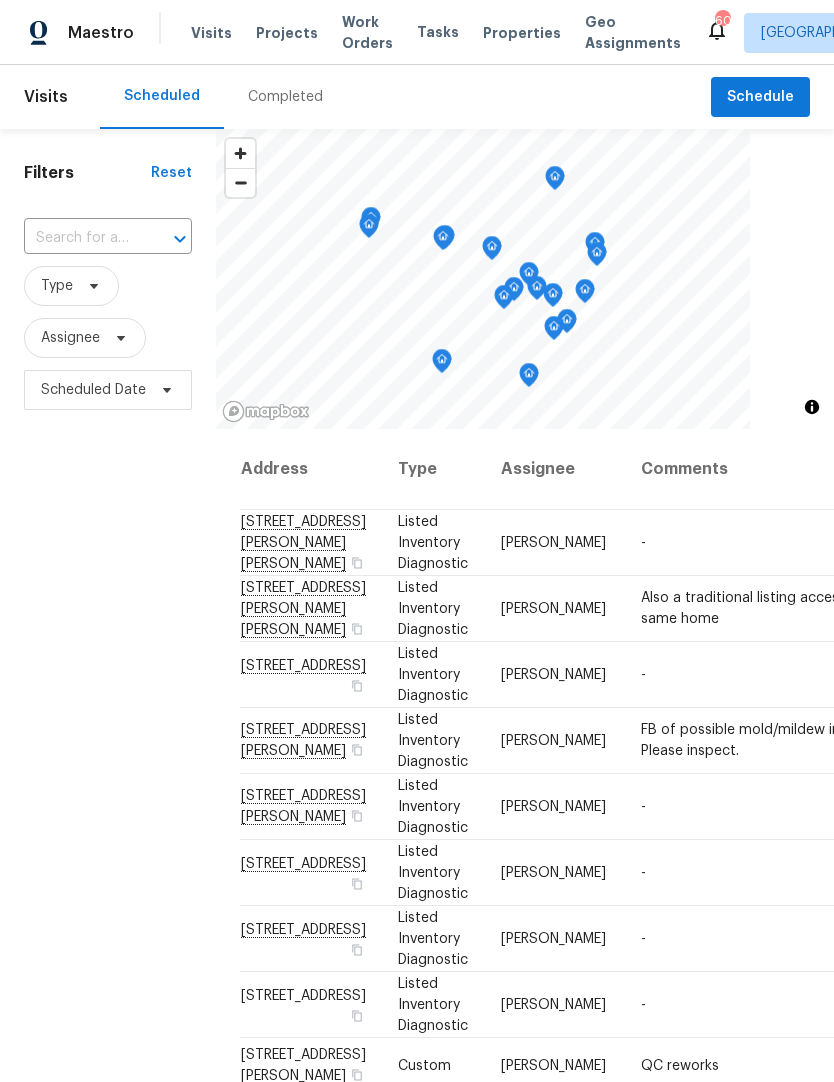 click on "Properties" at bounding box center [522, 33] 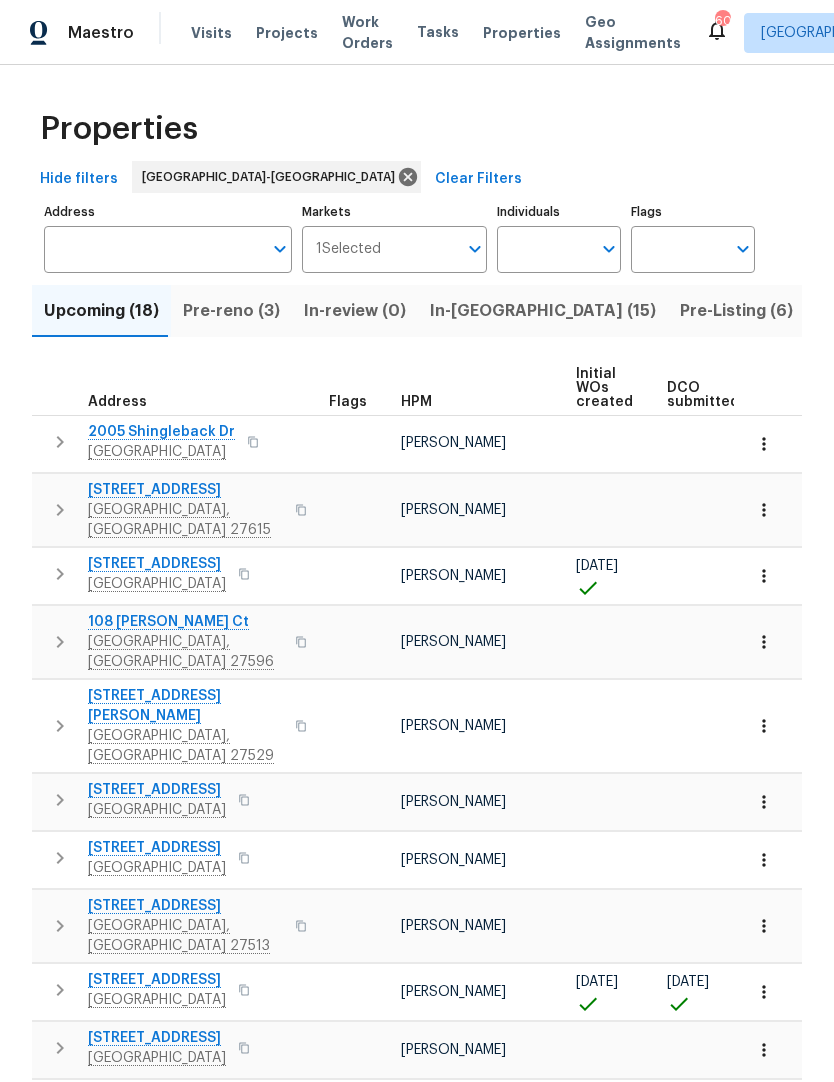 click on "Individuals" at bounding box center (544, 249) 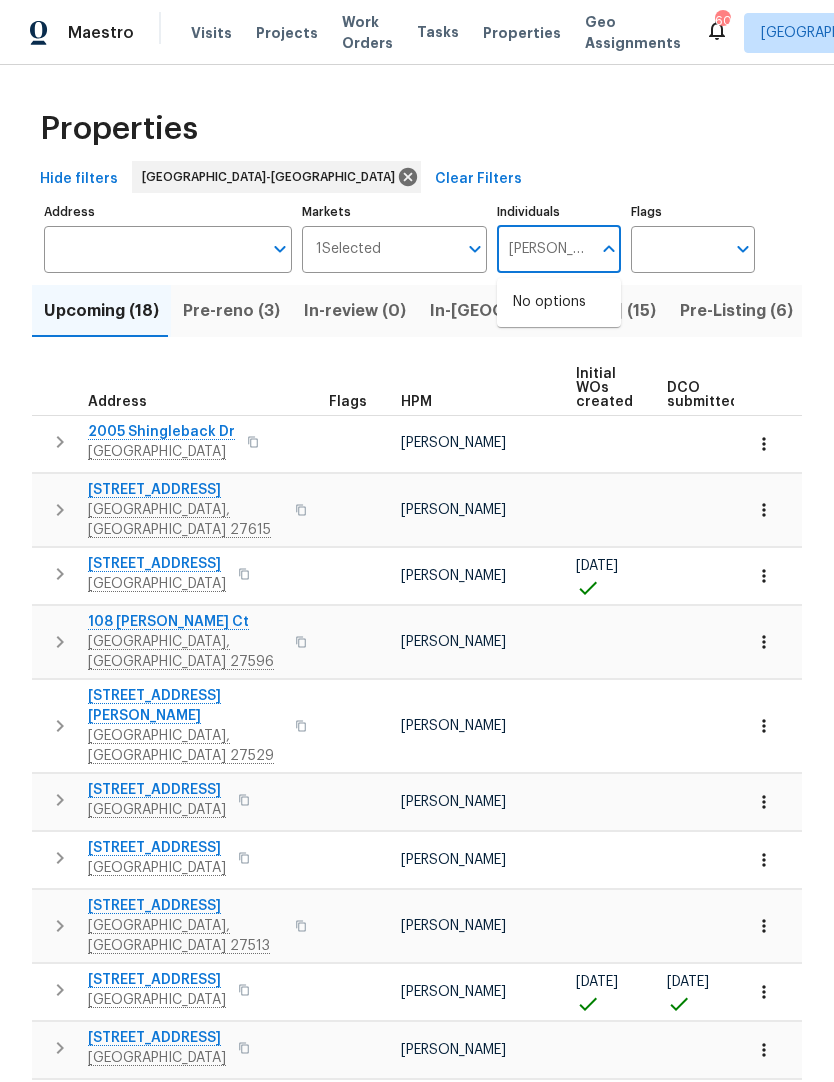type on "[PERSON_NAME]" 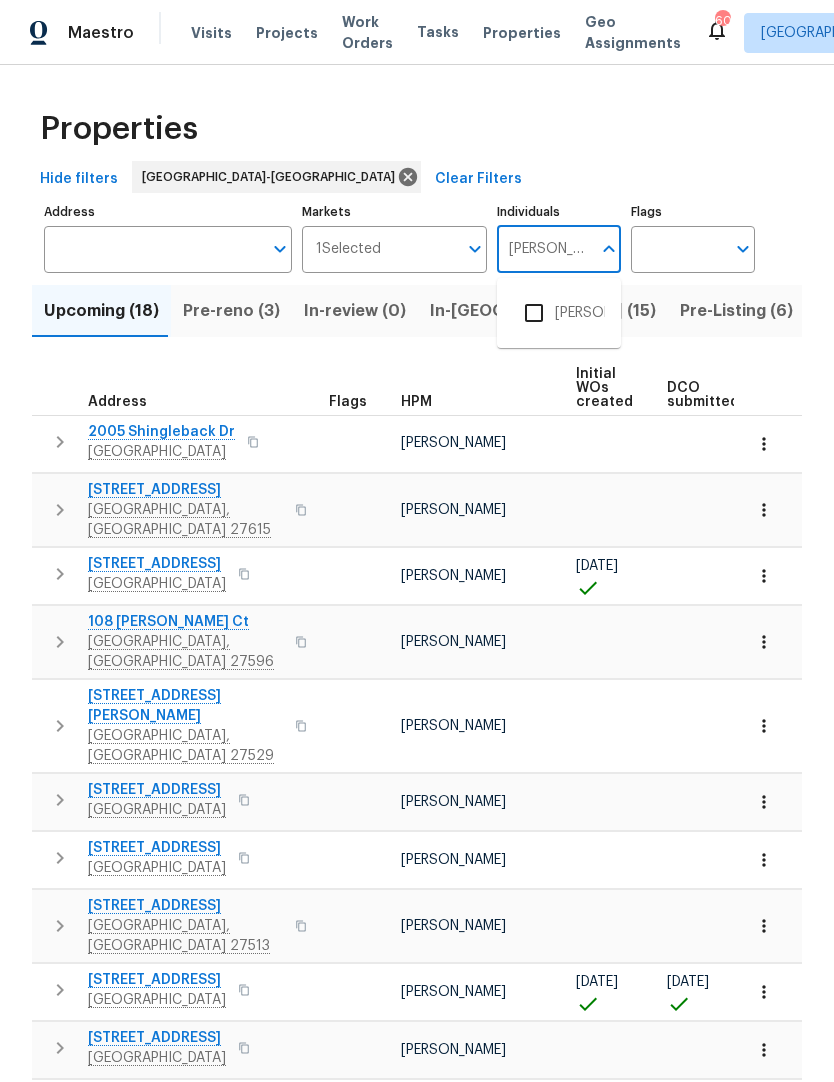 click at bounding box center [534, 313] 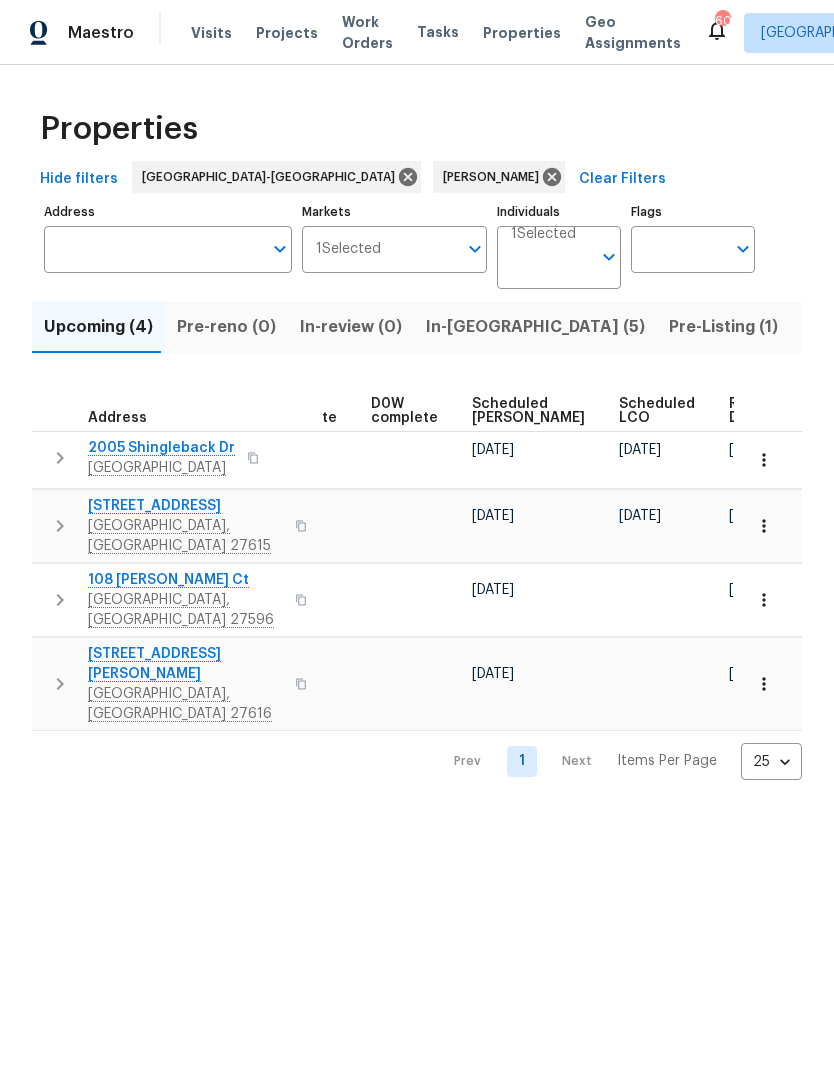scroll, scrollTop: 0, scrollLeft: 501, axis: horizontal 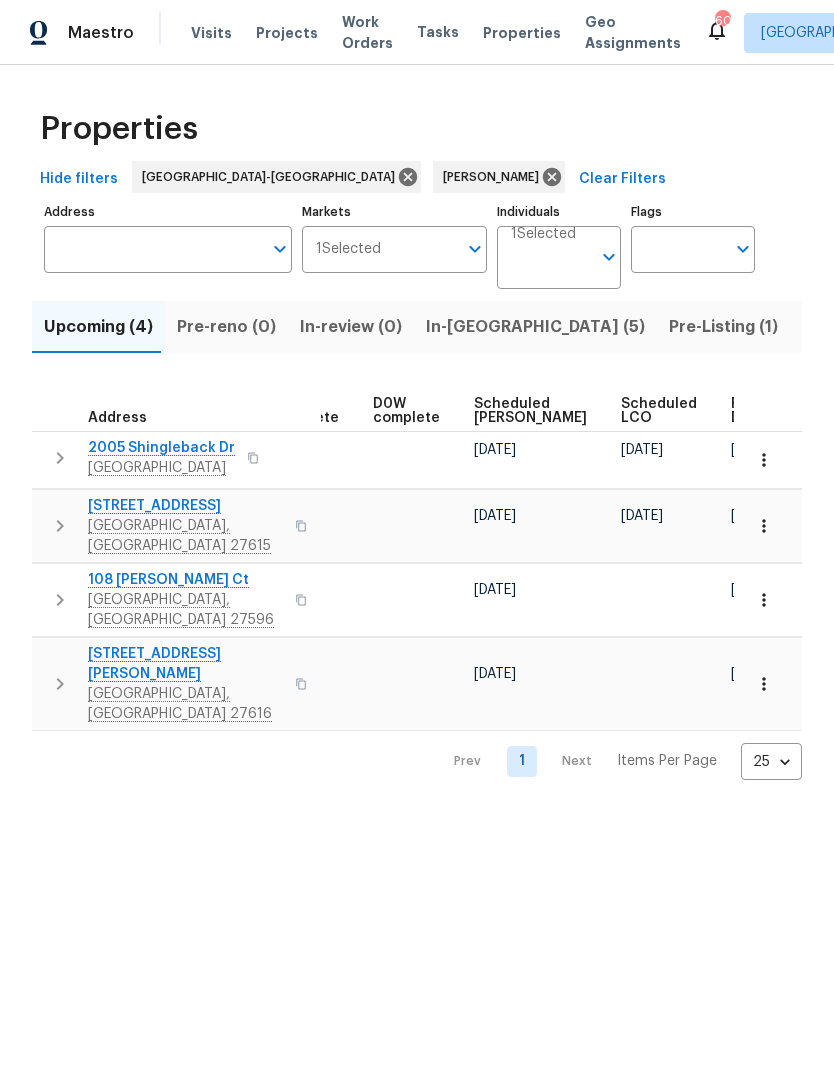 click on "In-[GEOGRAPHIC_DATA] (5)" at bounding box center [535, 327] 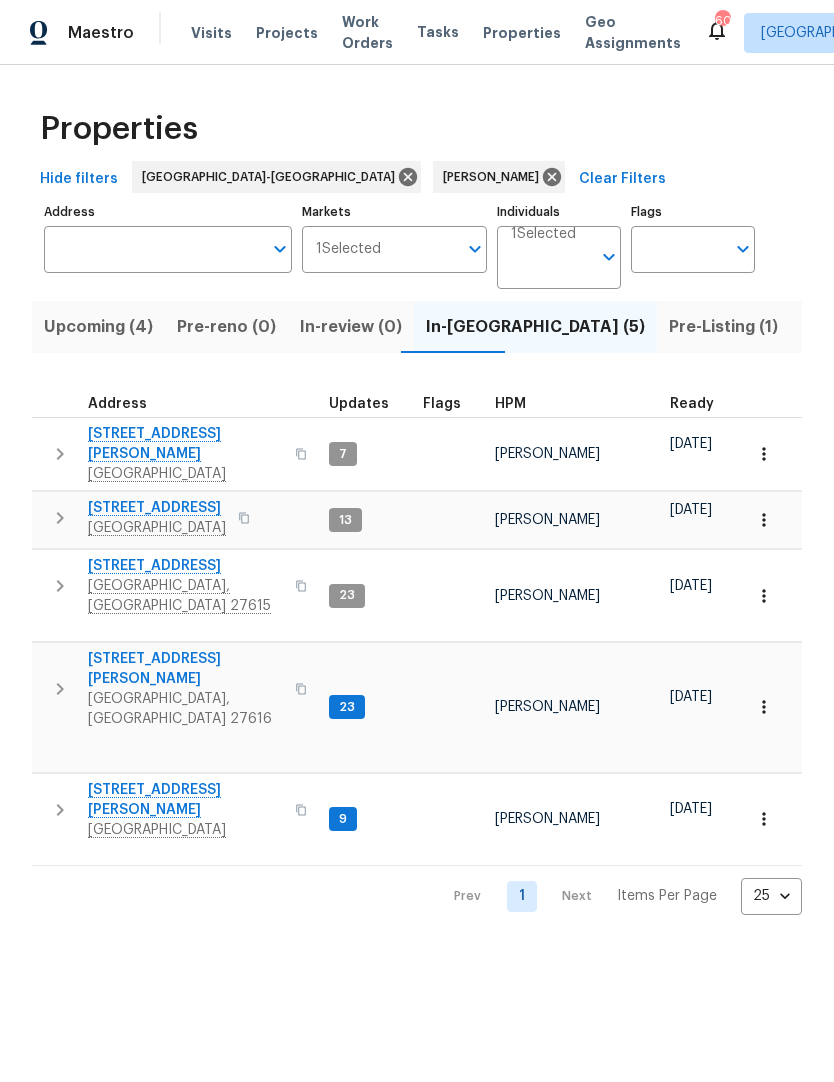 click on "[STREET_ADDRESS][PERSON_NAME]" at bounding box center (185, 444) 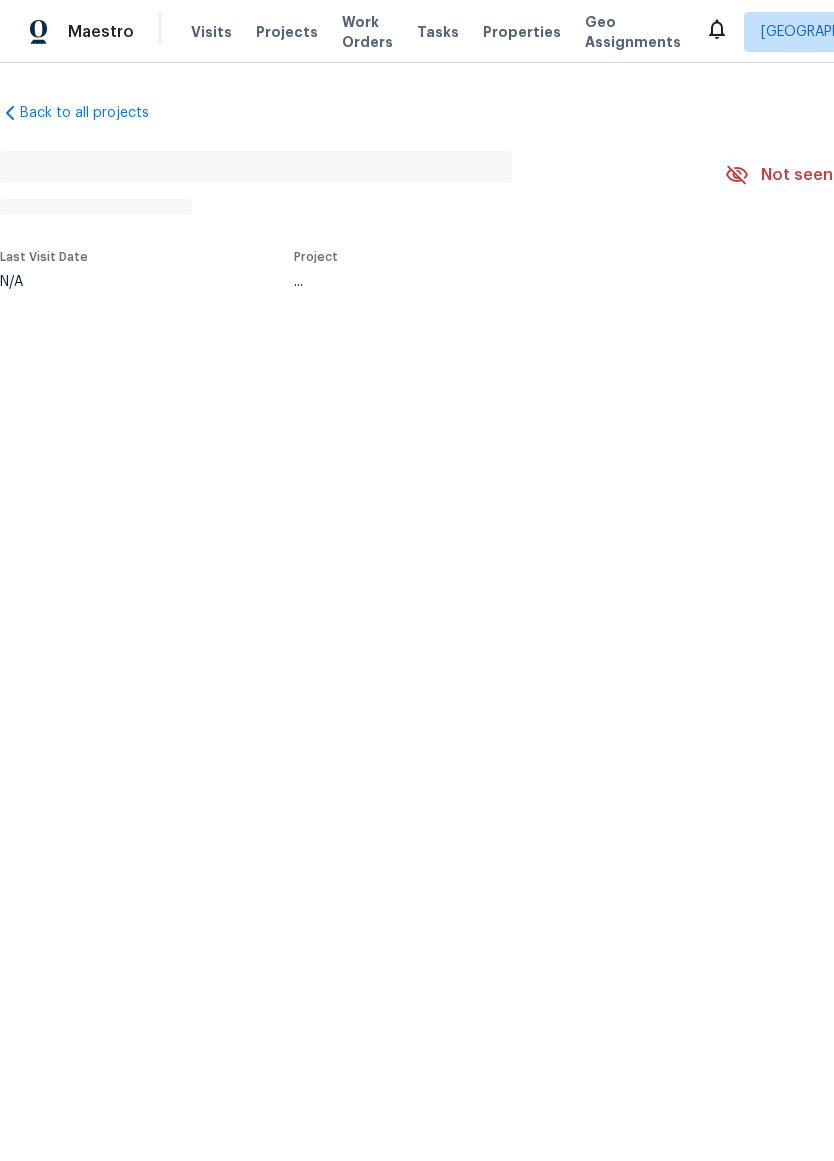 scroll, scrollTop: 0, scrollLeft: 0, axis: both 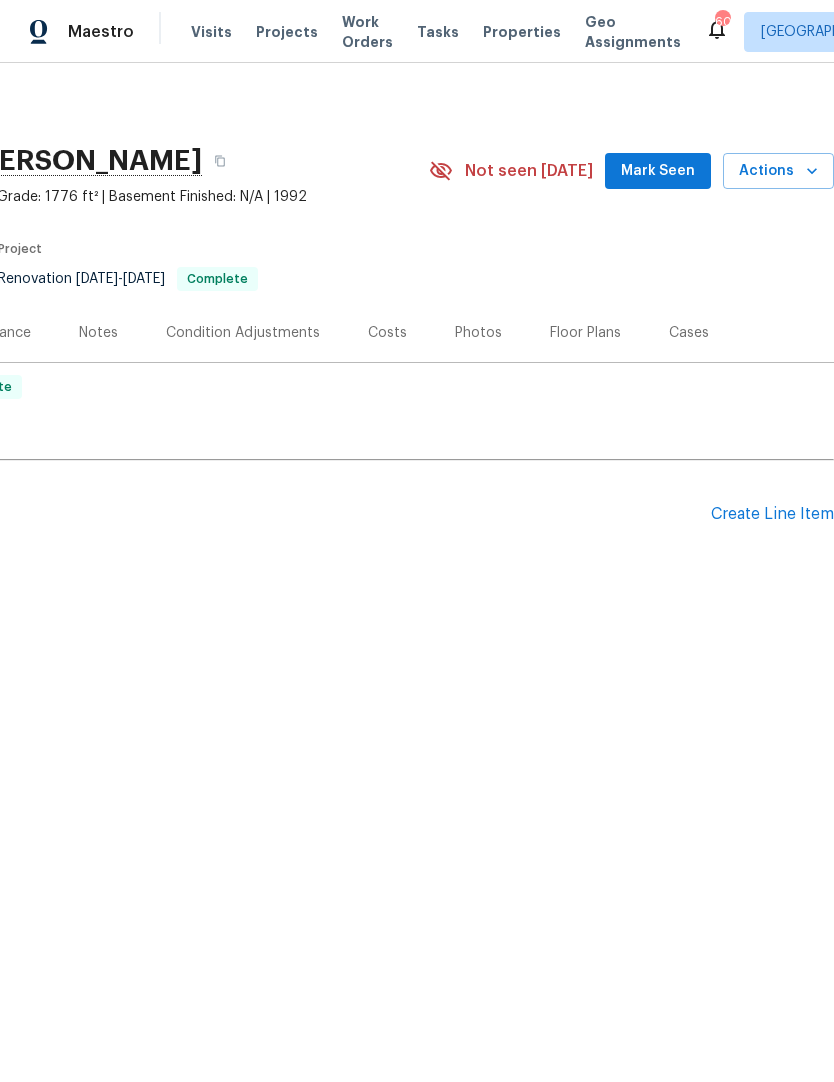 click on "Photos" at bounding box center [478, 333] 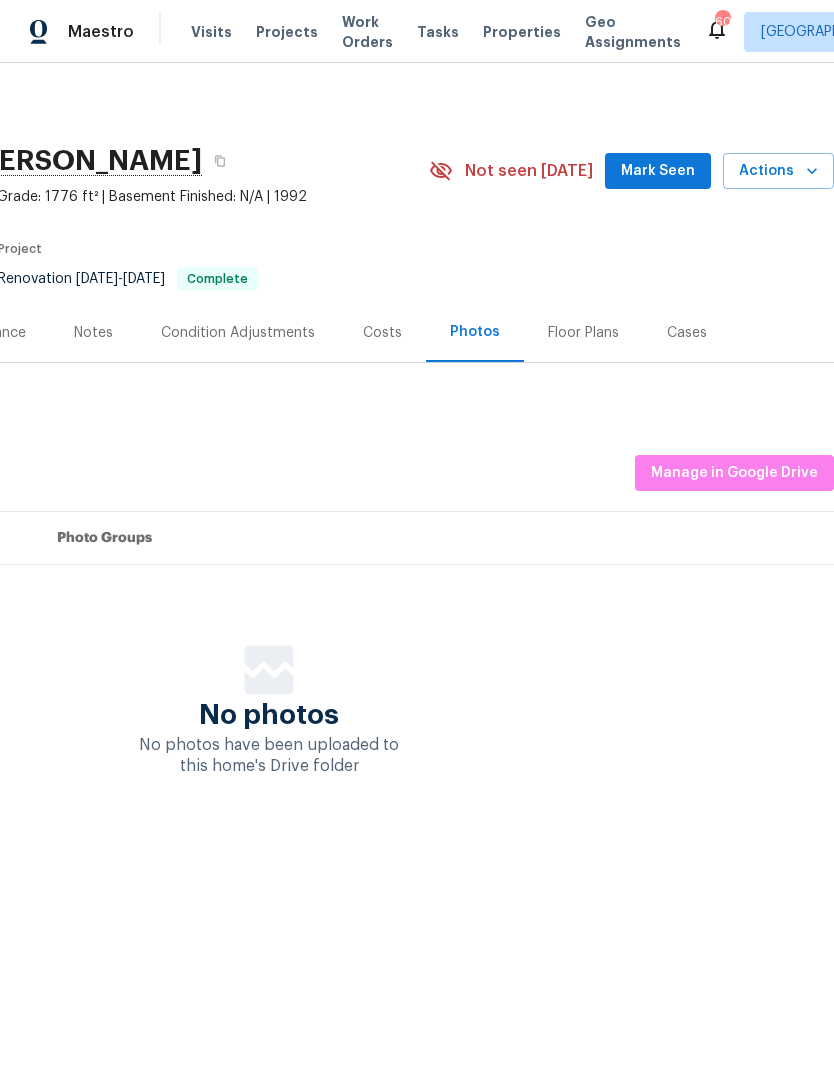 scroll, scrollTop: 0, scrollLeft: 296, axis: horizontal 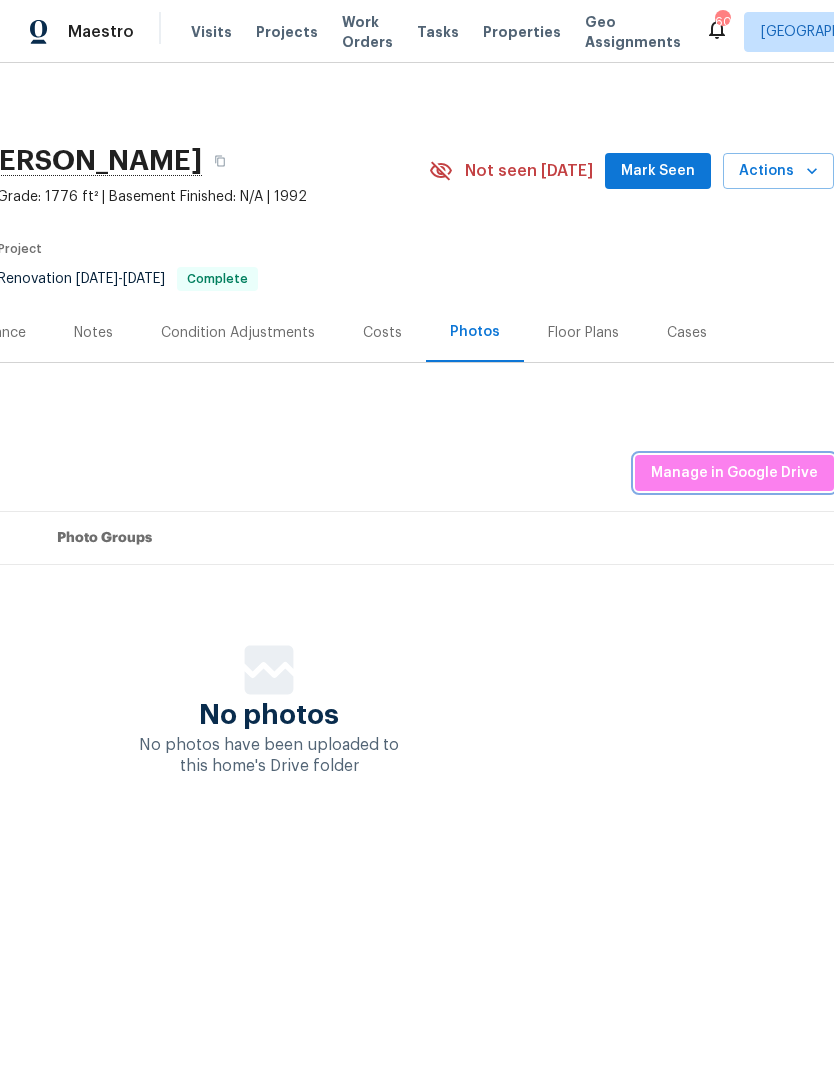 click on "Manage in Google Drive" at bounding box center (734, 473) 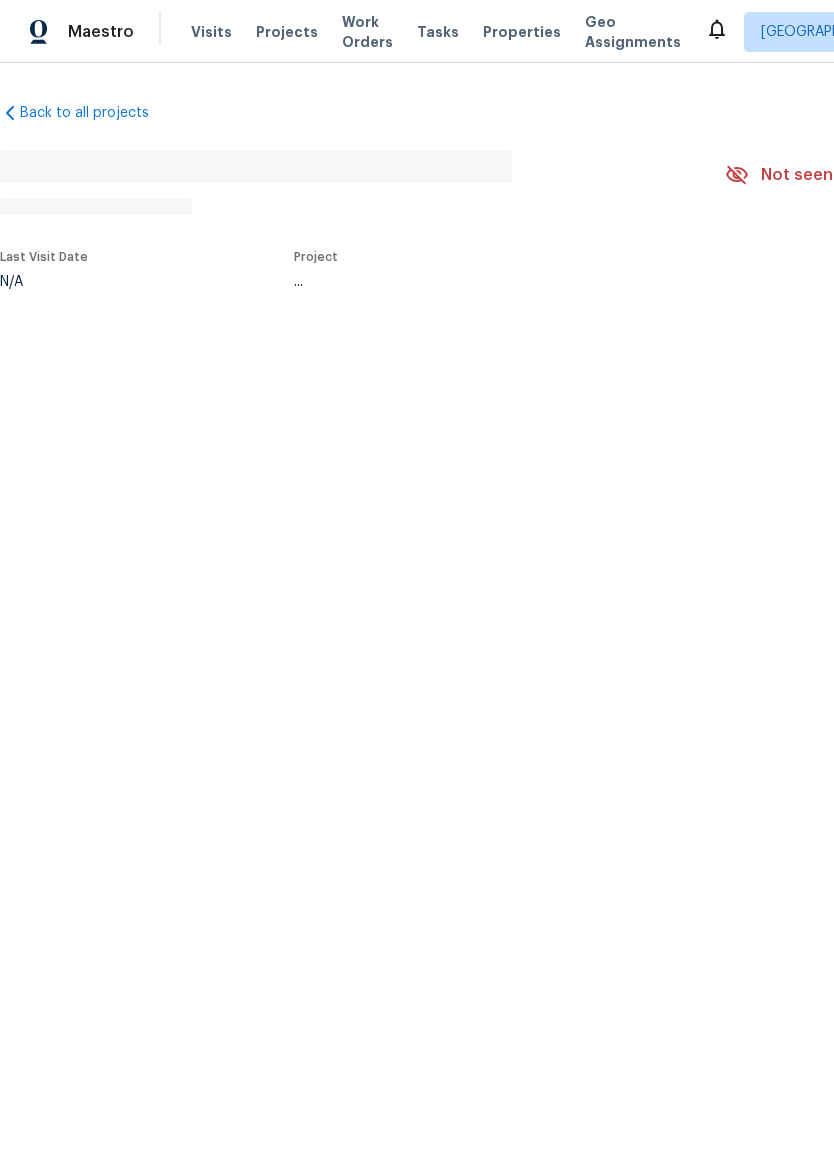 scroll, scrollTop: 0, scrollLeft: 0, axis: both 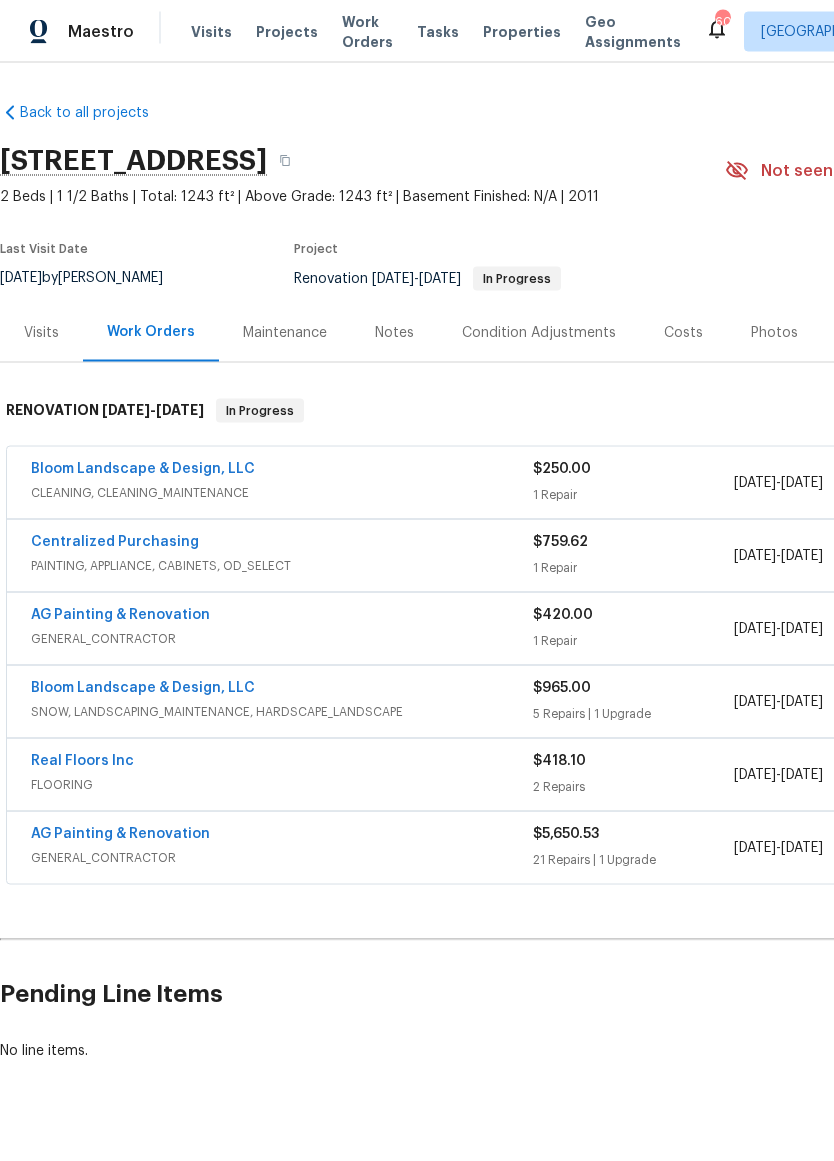 click on "Bloom Landscape & Design, LLC" at bounding box center [143, 469] 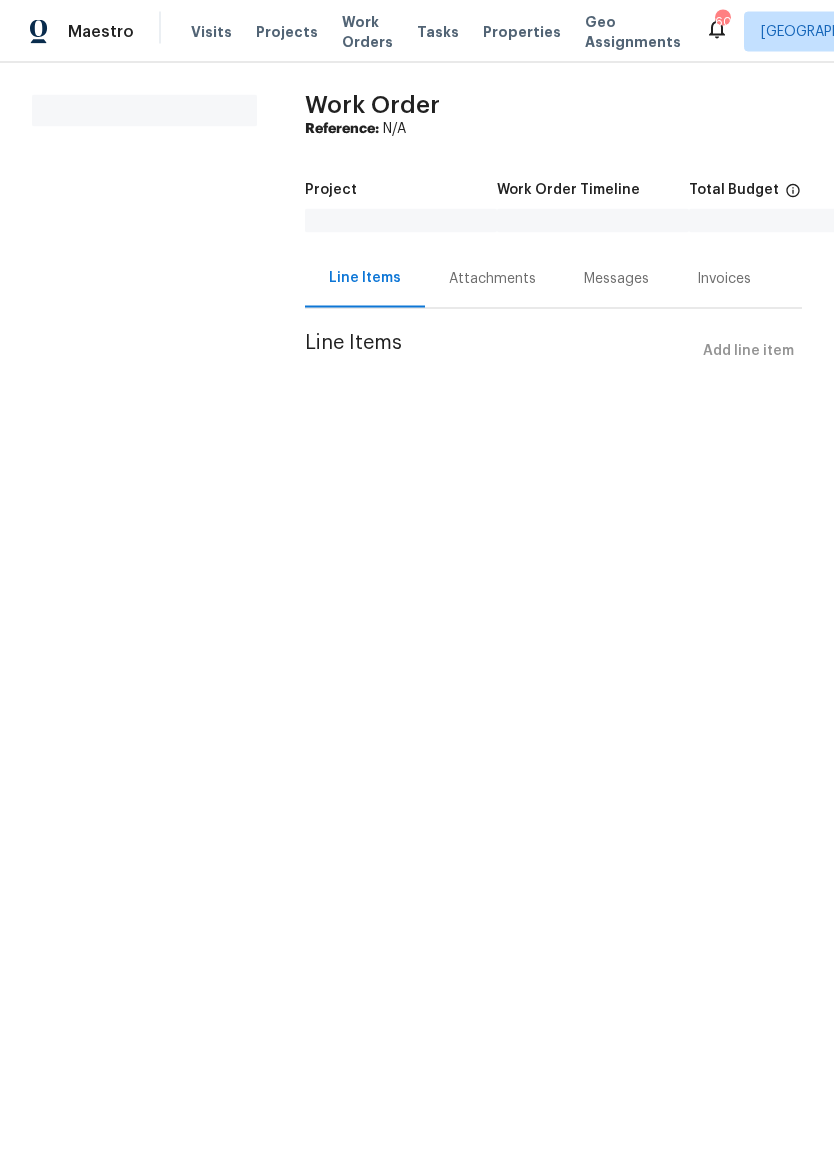 scroll, scrollTop: 0, scrollLeft: 0, axis: both 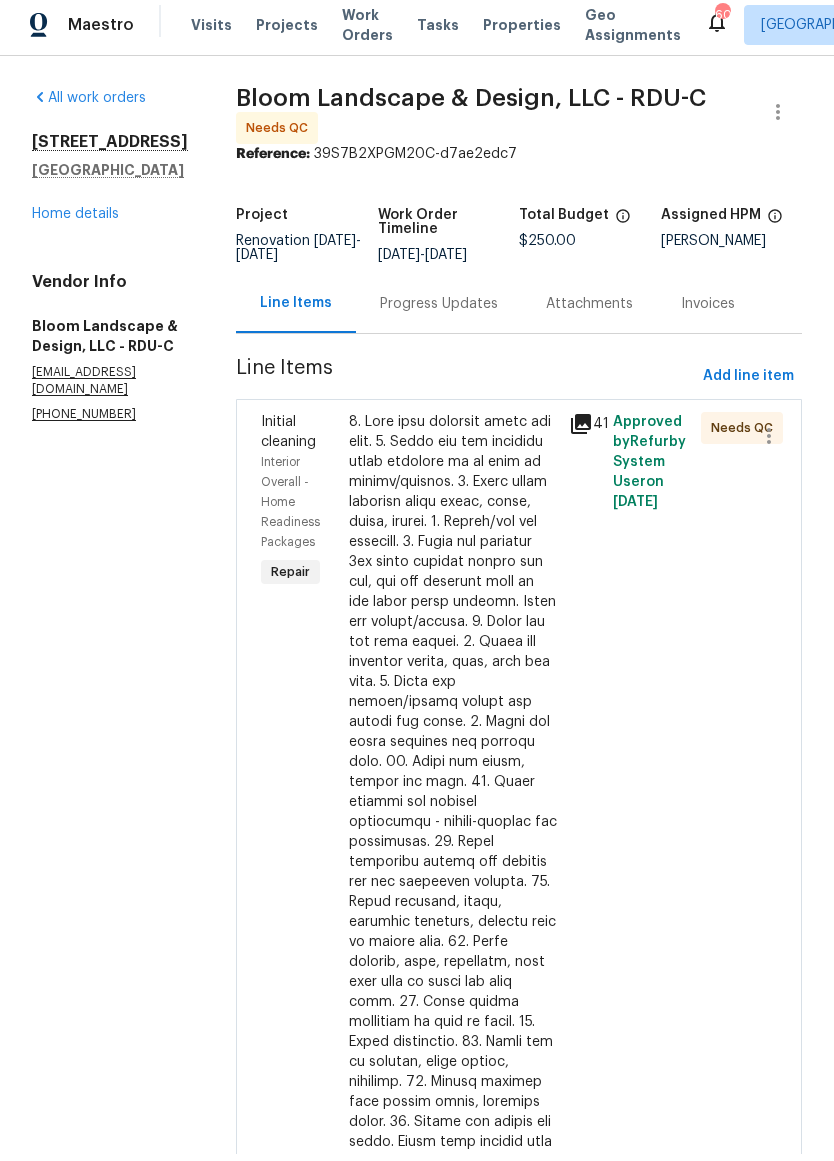 click at bounding box center [453, 899] 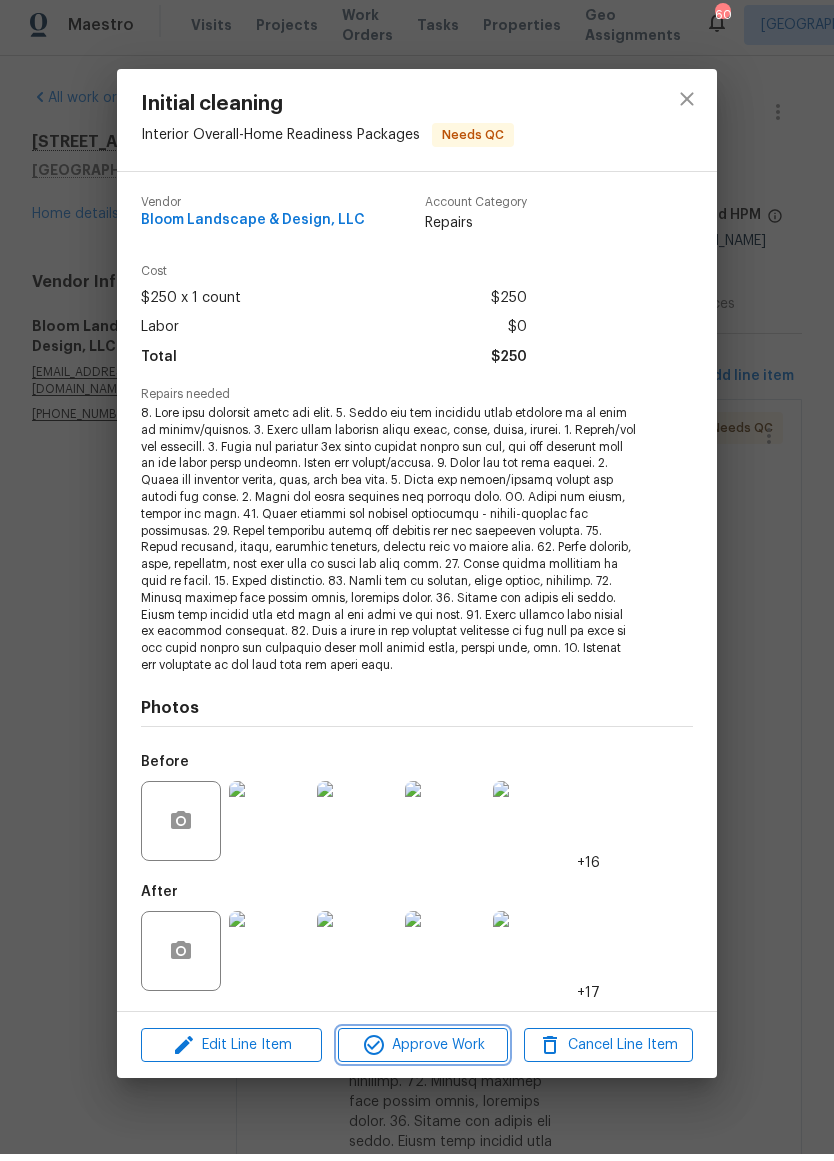 click 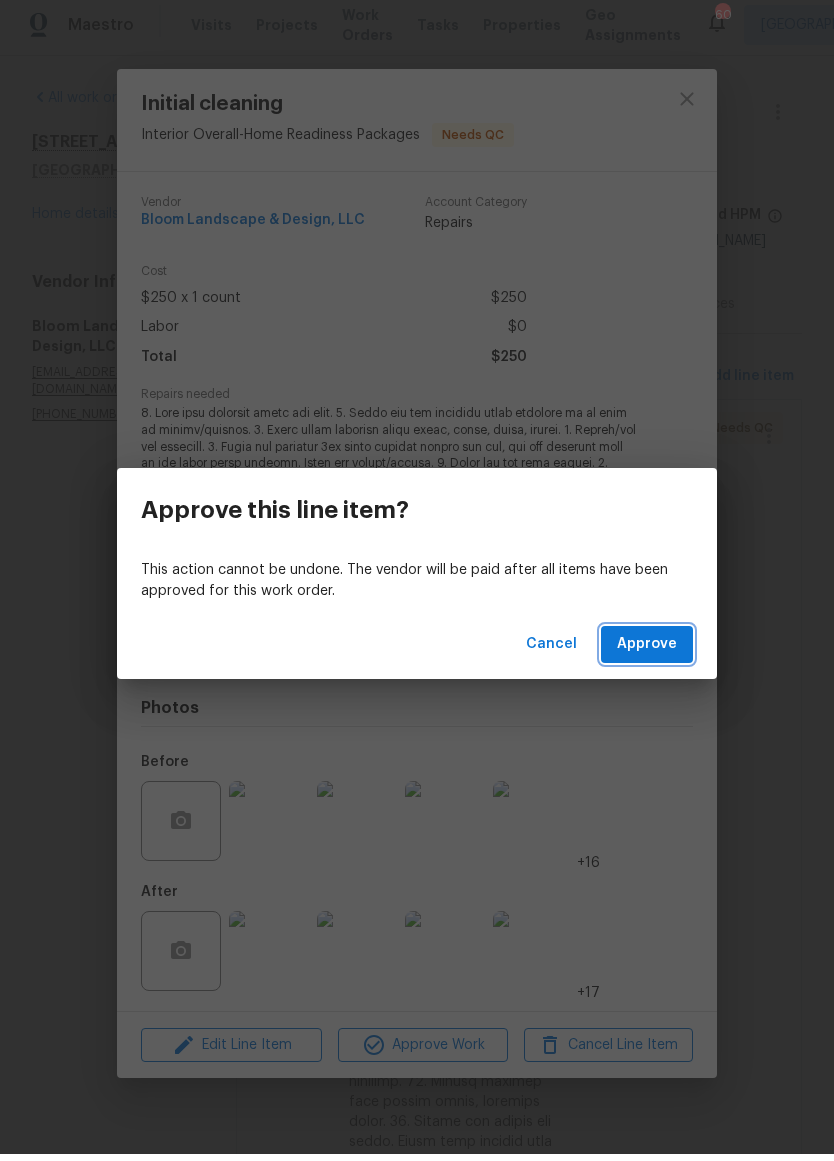 click on "Approve" at bounding box center [647, 651] 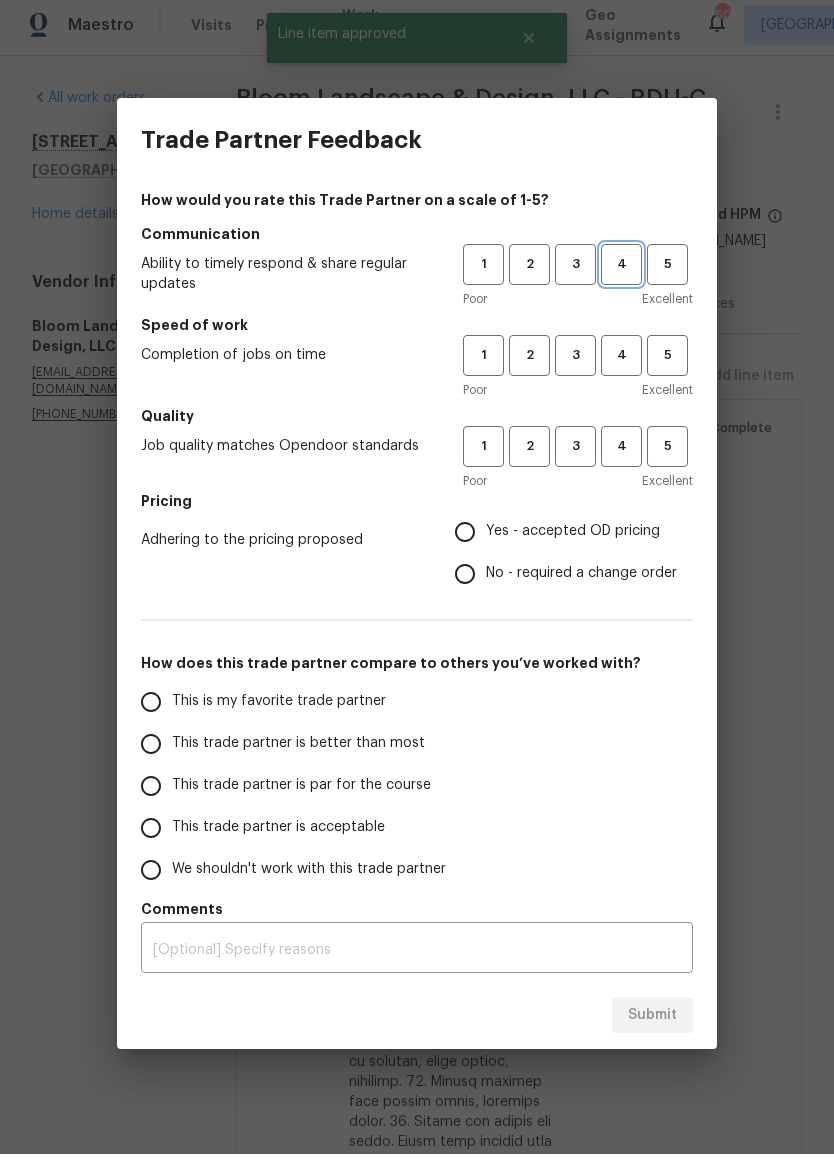 click on "4" at bounding box center [621, 271] 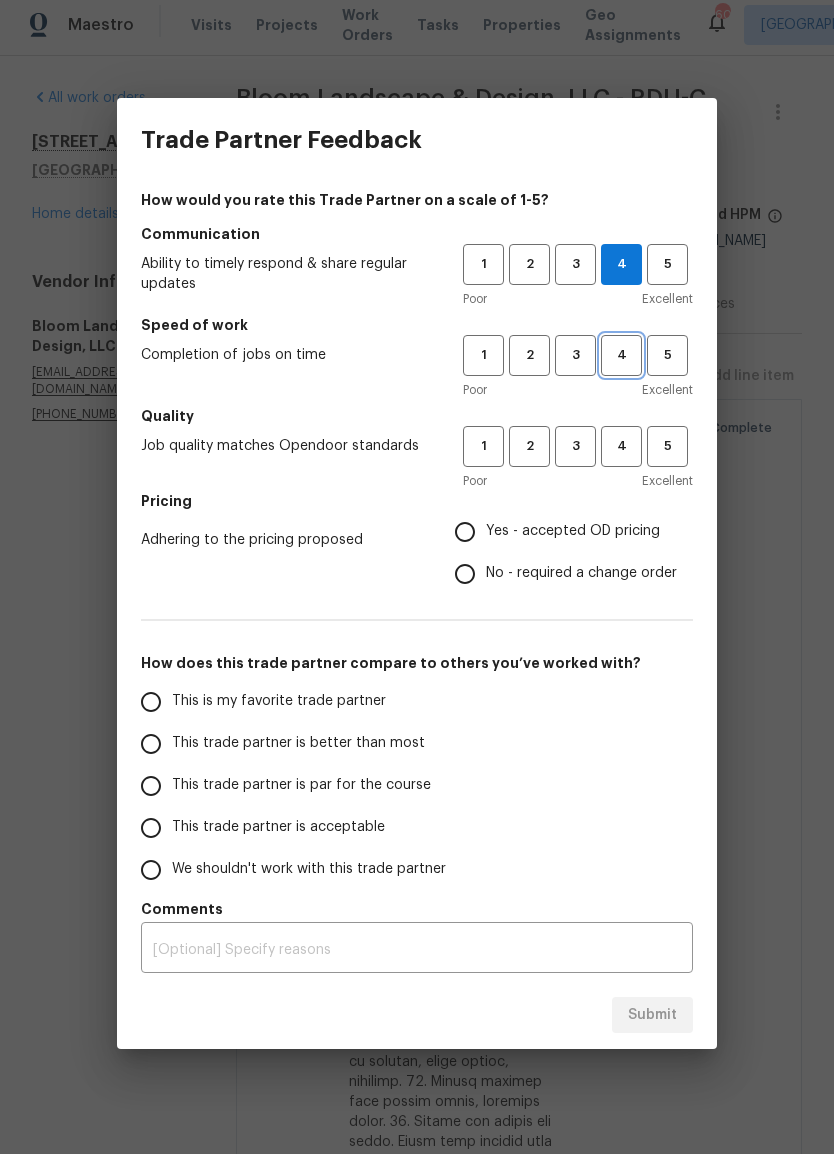 click on "4" at bounding box center [621, 362] 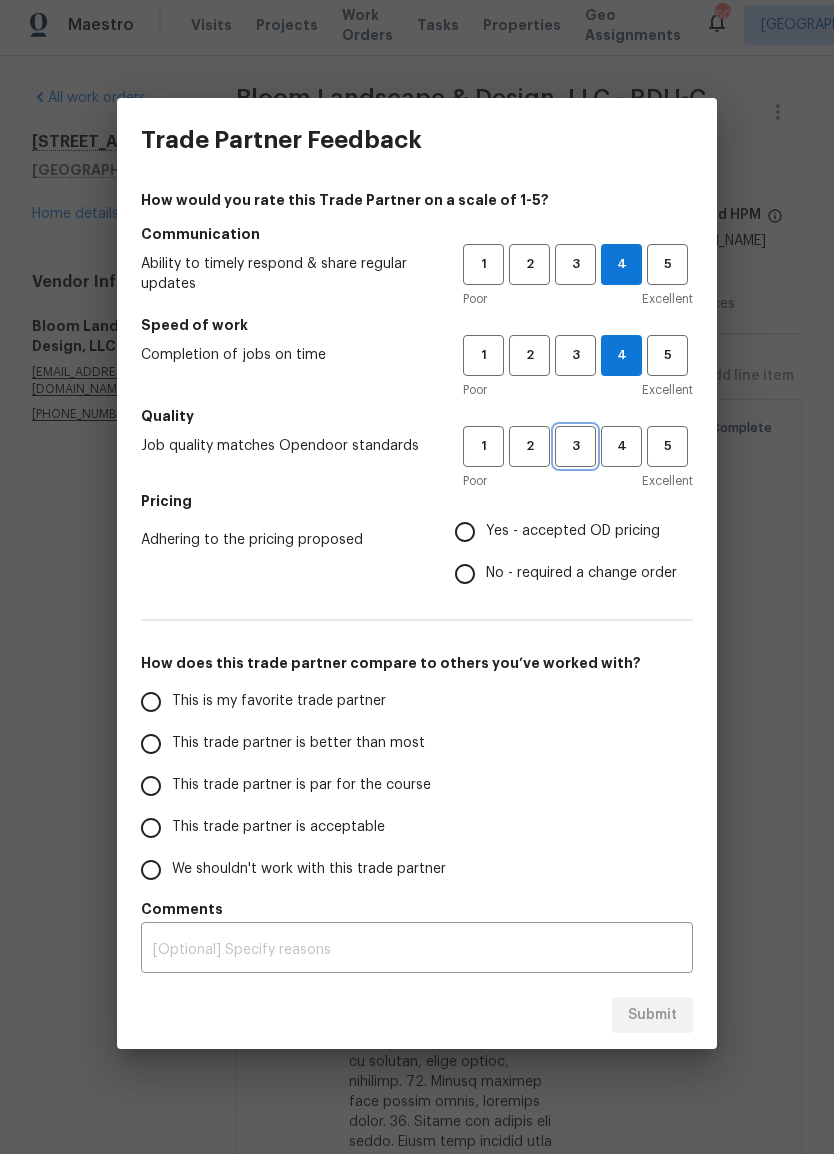 click on "3" at bounding box center (575, 453) 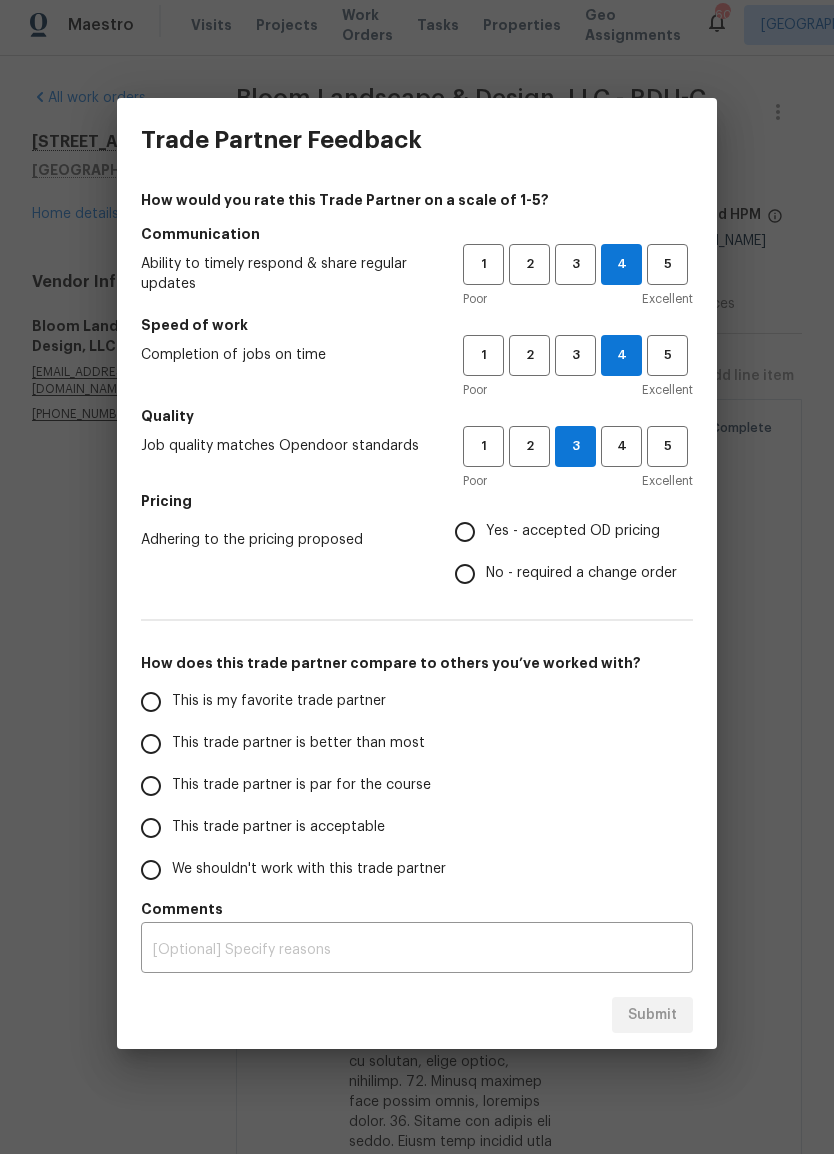 click on "Yes - accepted OD pricing" at bounding box center [573, 538] 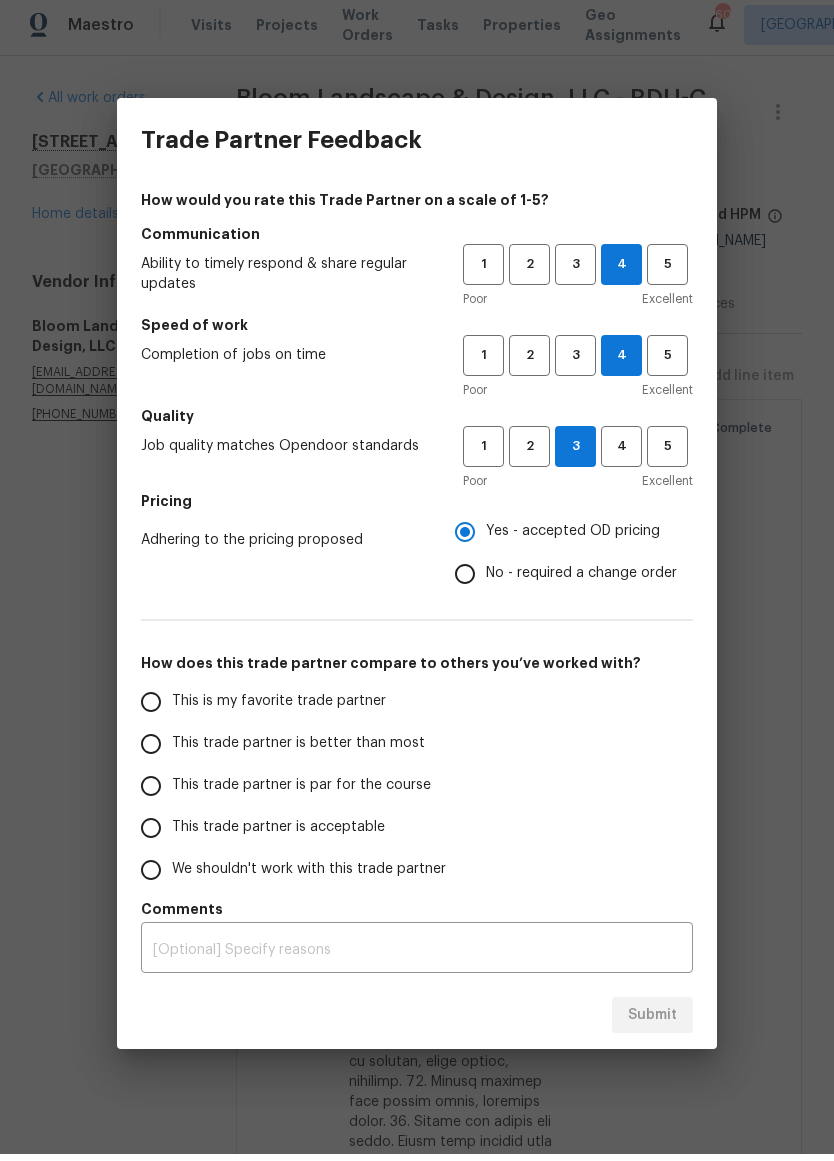 click on "This trade partner is par for the course" at bounding box center (151, 793) 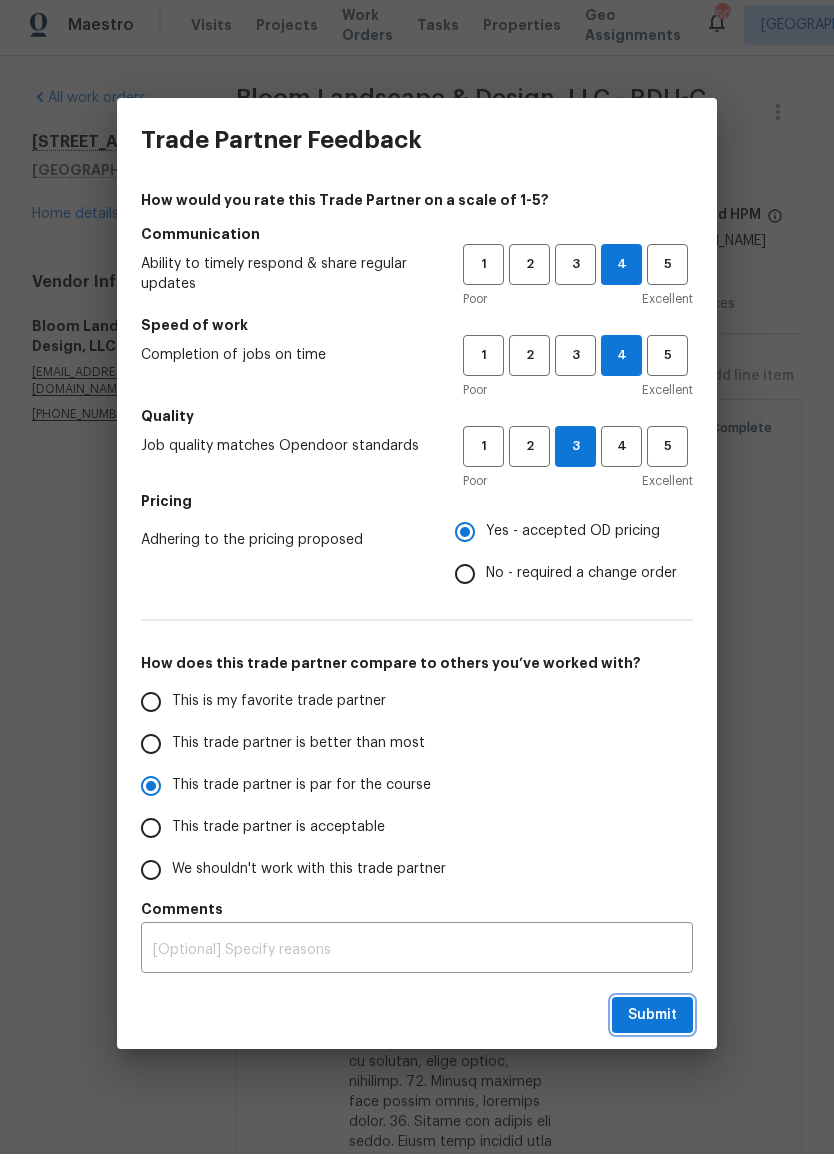 click on "Submit" at bounding box center (652, 1022) 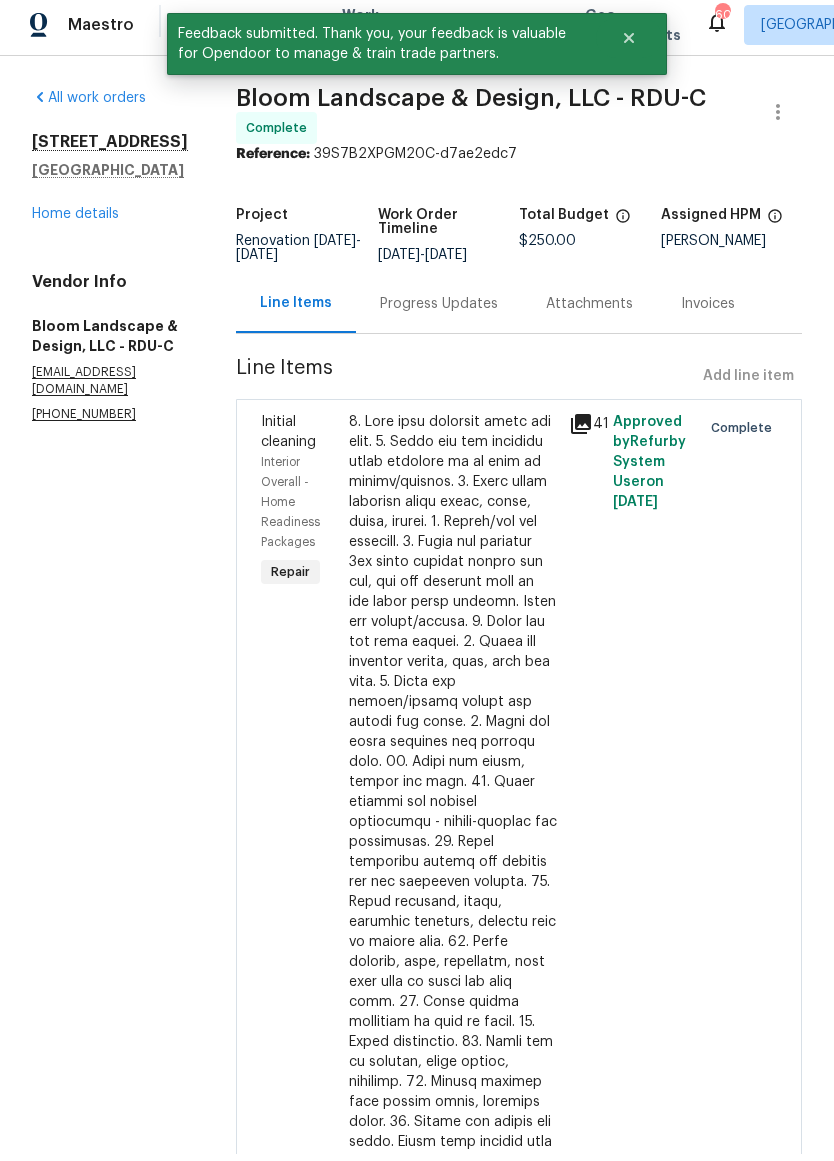 scroll, scrollTop: 0, scrollLeft: 0, axis: both 